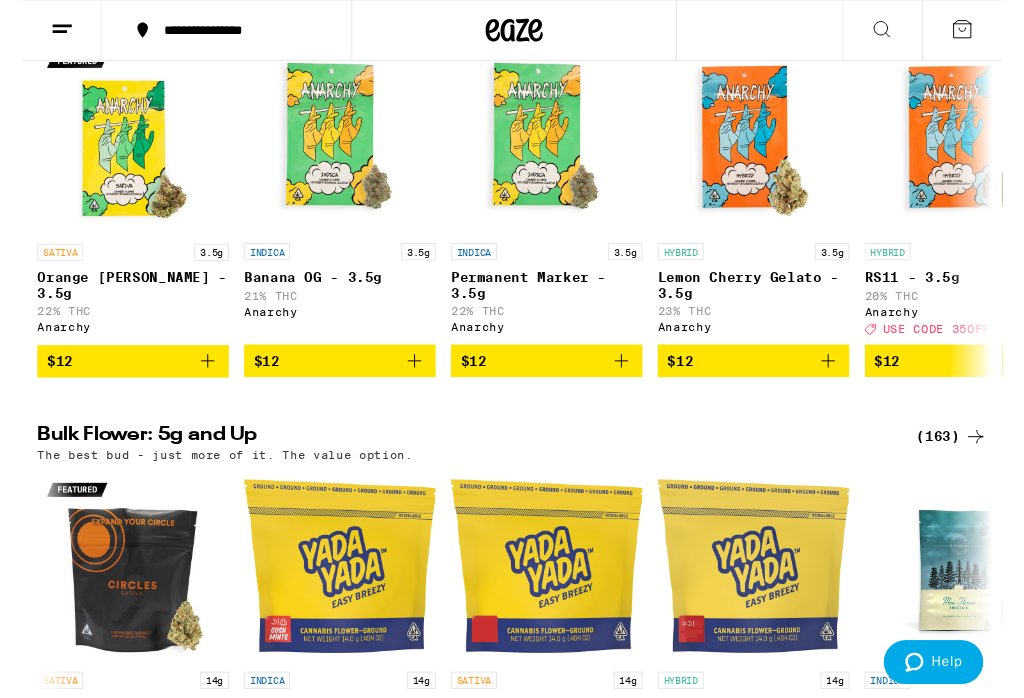 scroll, scrollTop: 0, scrollLeft: 0, axis: both 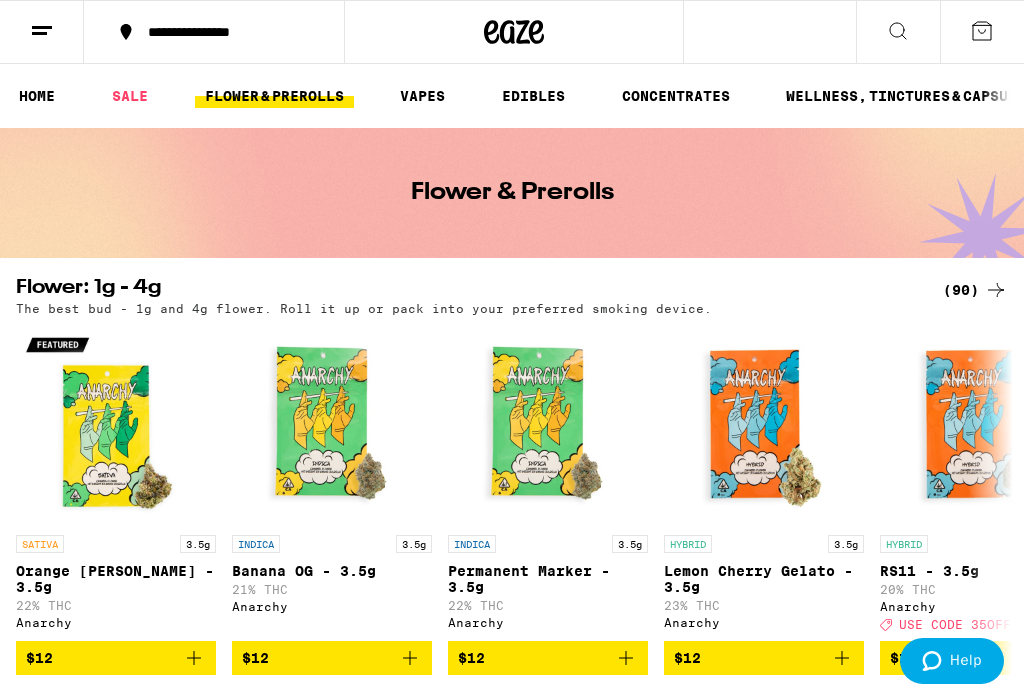 click 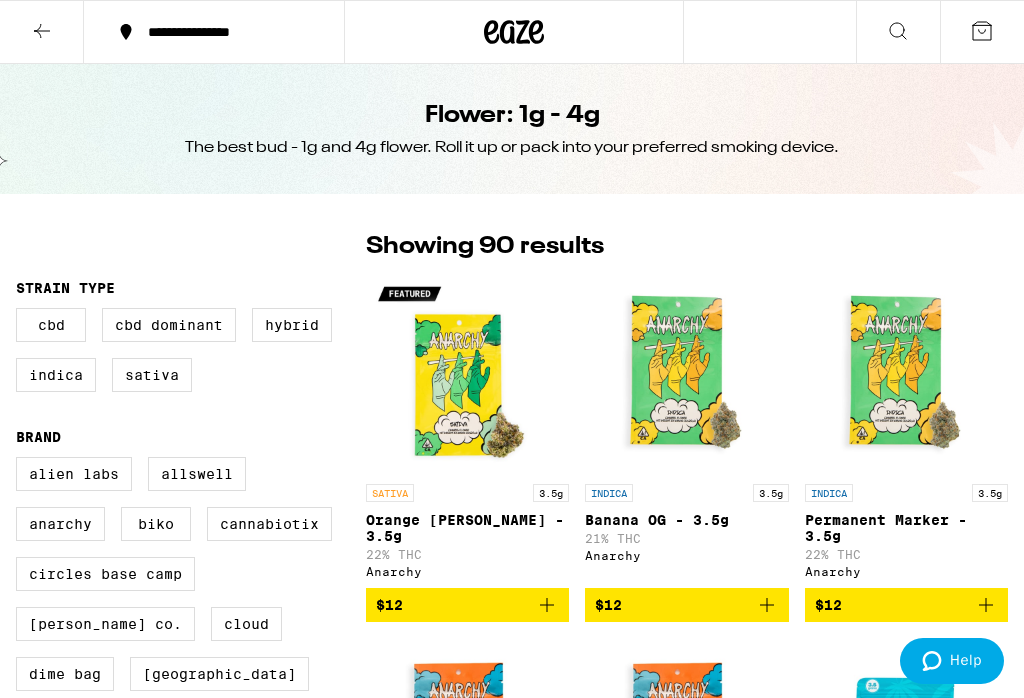 click on "Indica" at bounding box center [56, 375] 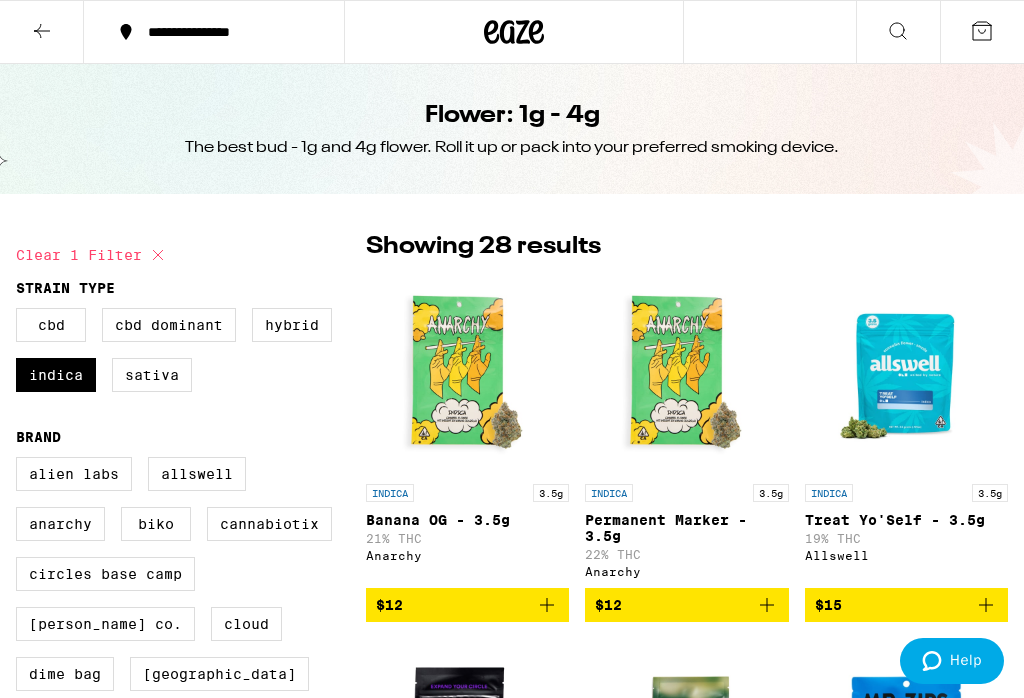 click on "Hybrid" at bounding box center [292, 325] 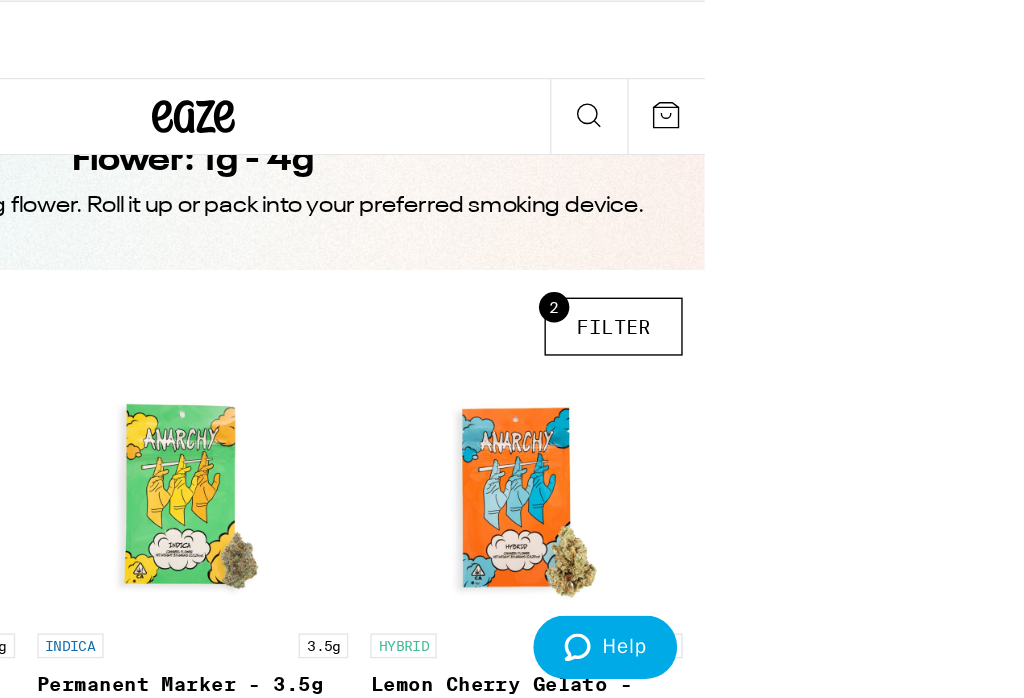 scroll, scrollTop: 0, scrollLeft: 0, axis: both 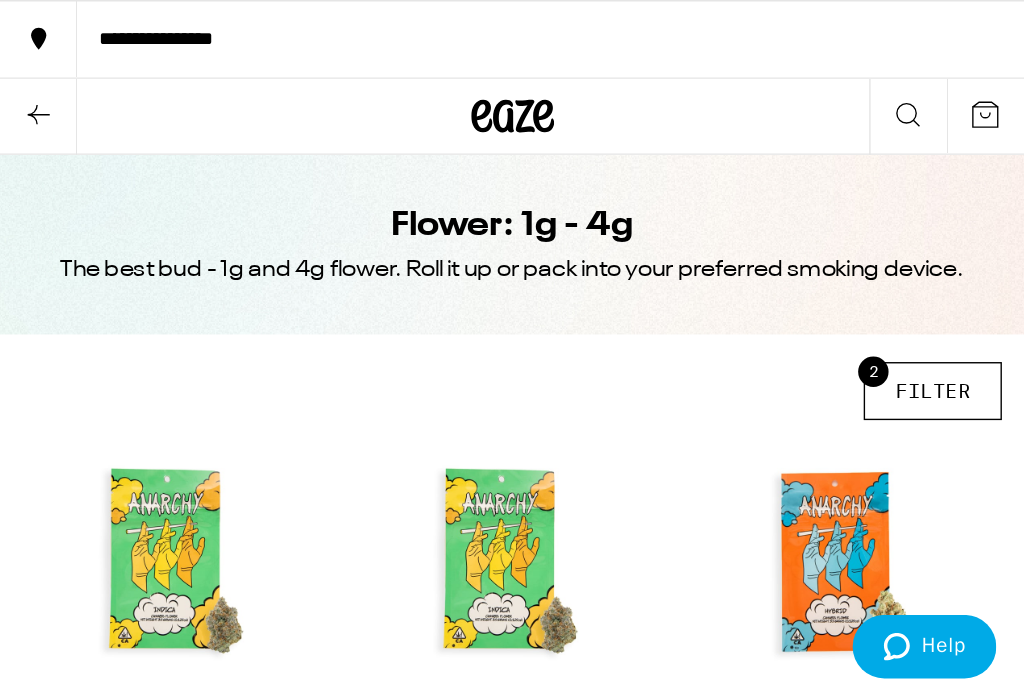 click 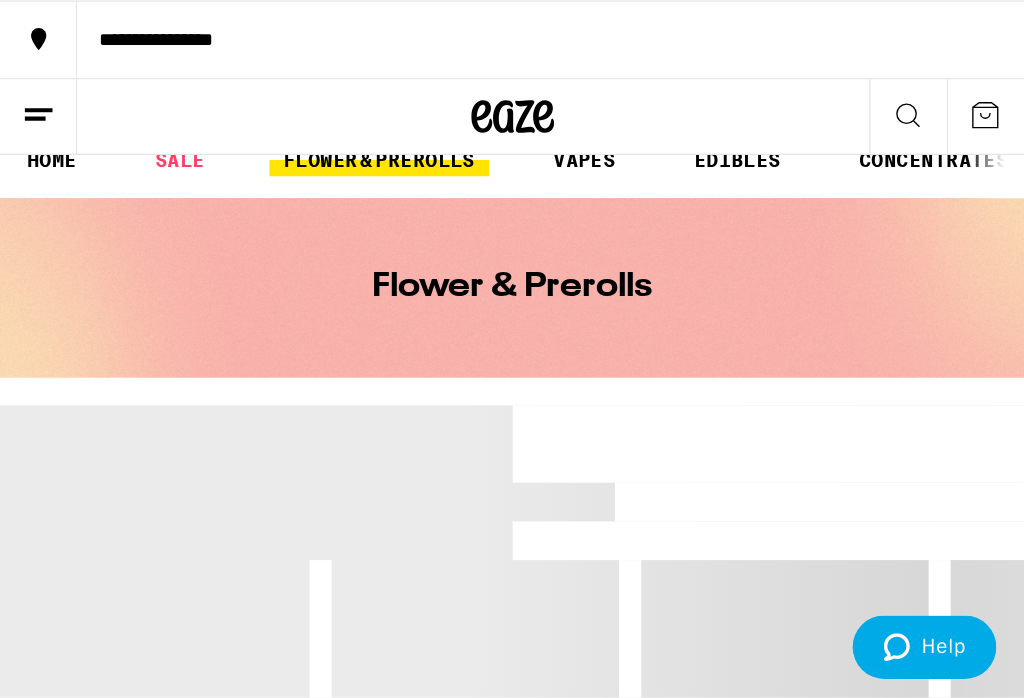 scroll, scrollTop: 0, scrollLeft: 0, axis: both 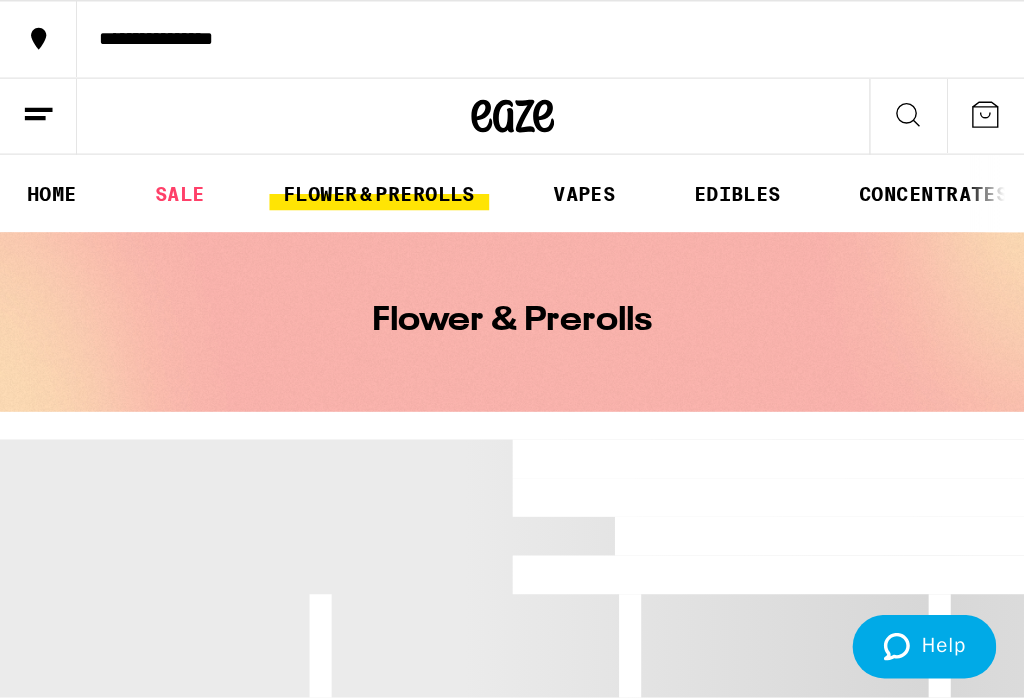 click on "FLOWER & PREROLLS" at bounding box center [274, 140] 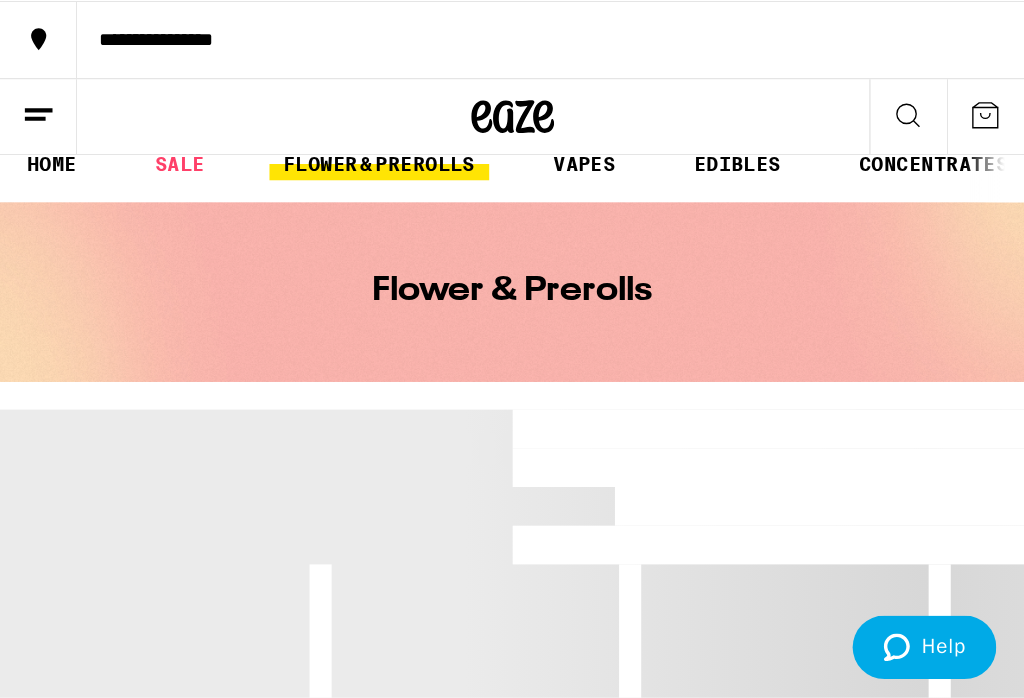 scroll, scrollTop: 0, scrollLeft: 0, axis: both 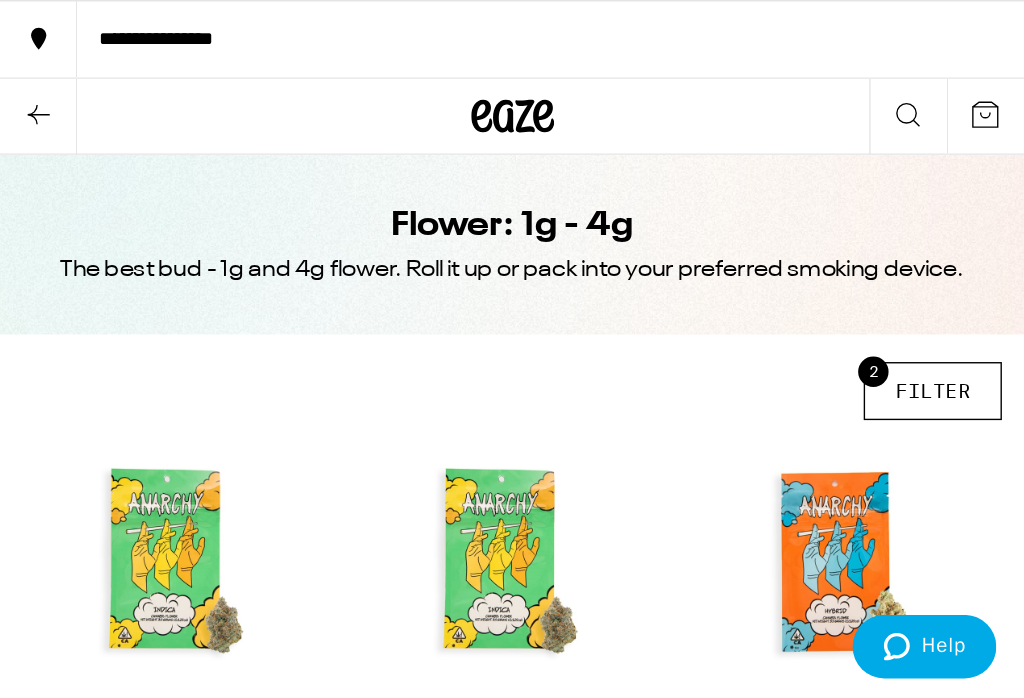 click 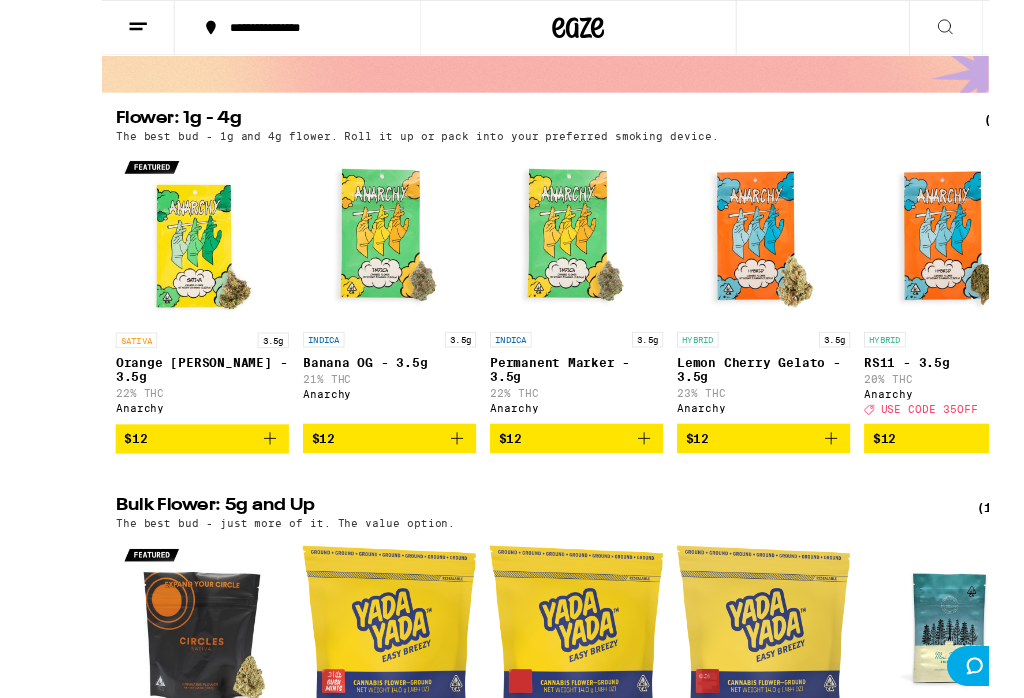 scroll, scrollTop: 207, scrollLeft: 0, axis: vertical 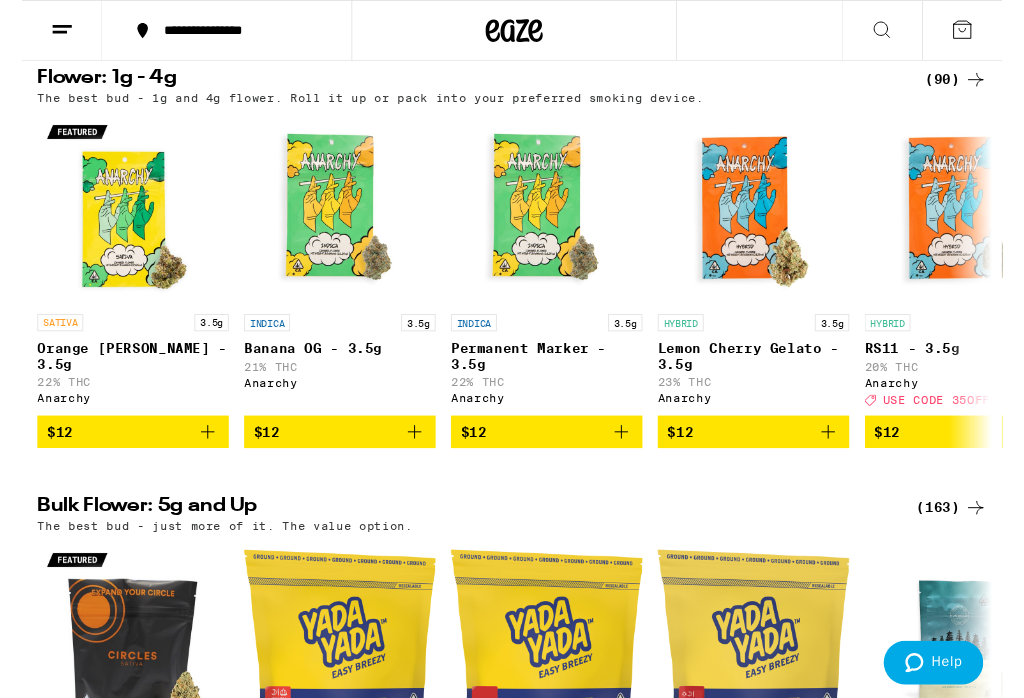 click on "(163)" at bounding box center [971, 530] 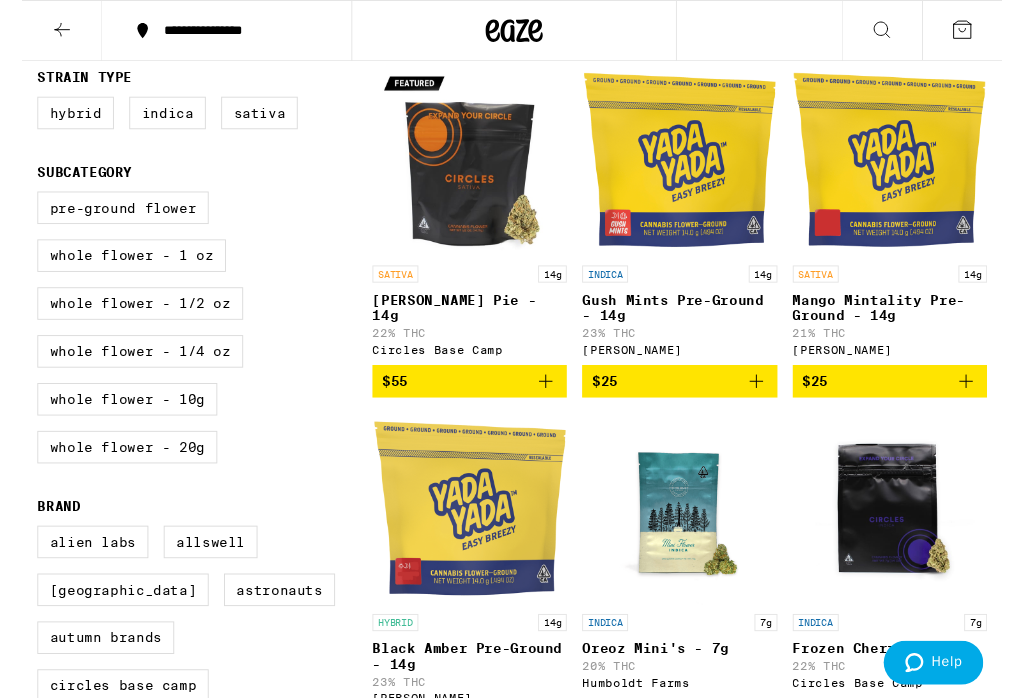 scroll, scrollTop: 0, scrollLeft: 0, axis: both 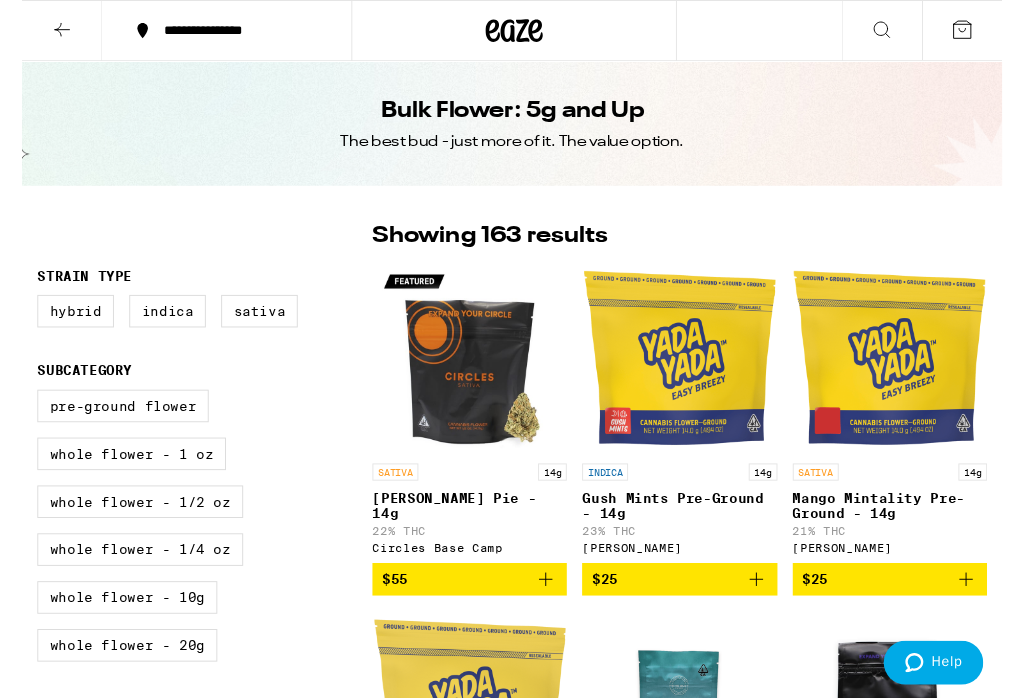 click on "Hybrid" at bounding box center (56, 325) 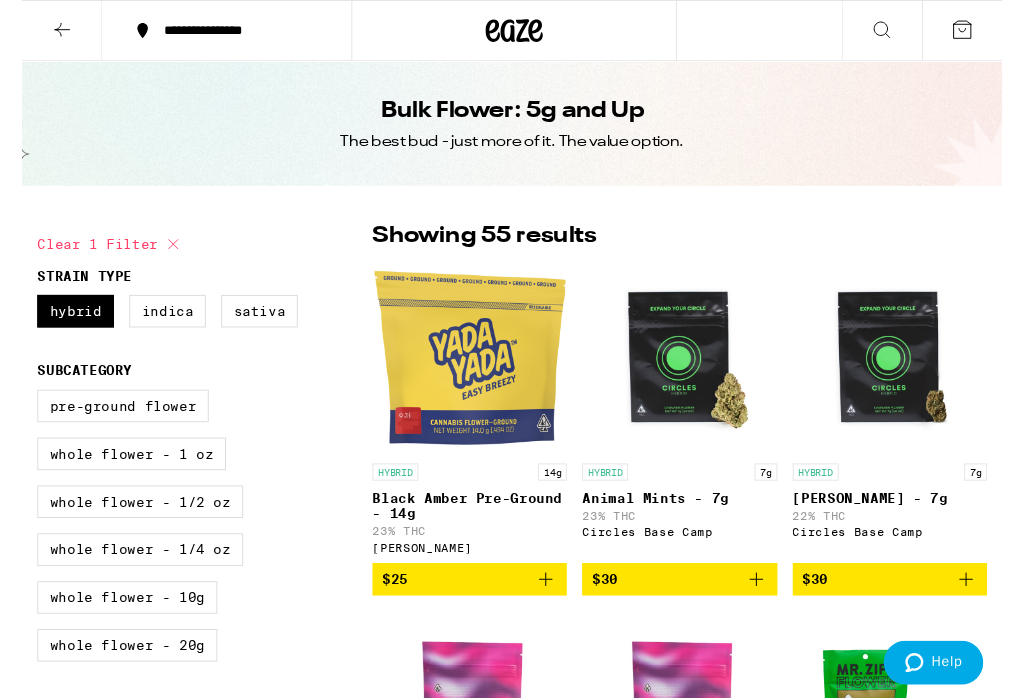 click on "Indica" at bounding box center [152, 325] 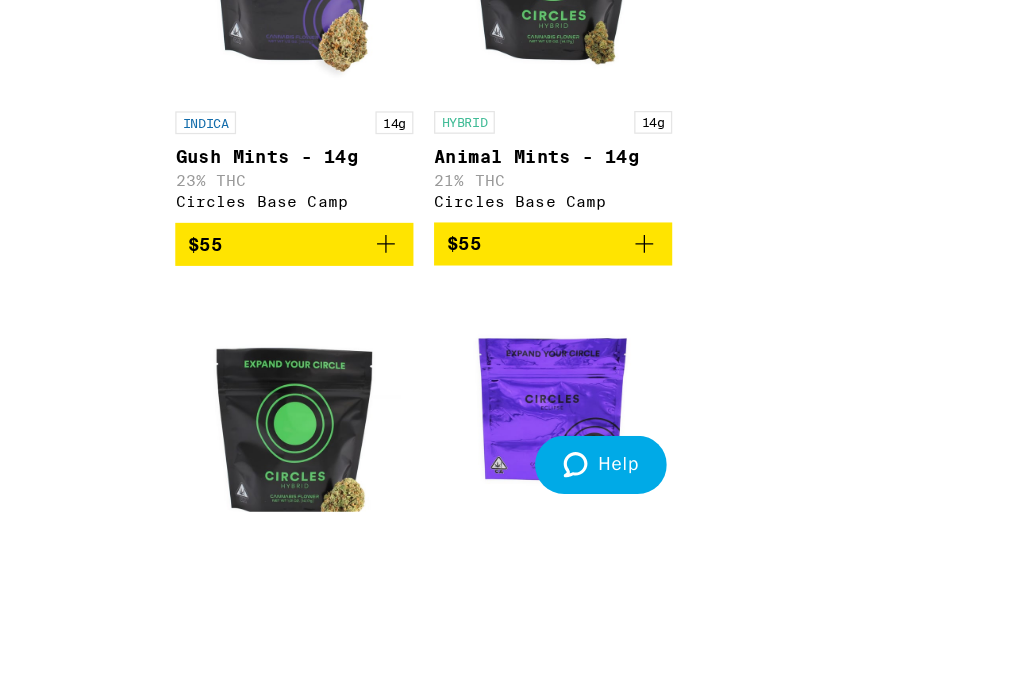 scroll, scrollTop: 7861, scrollLeft: 0, axis: vertical 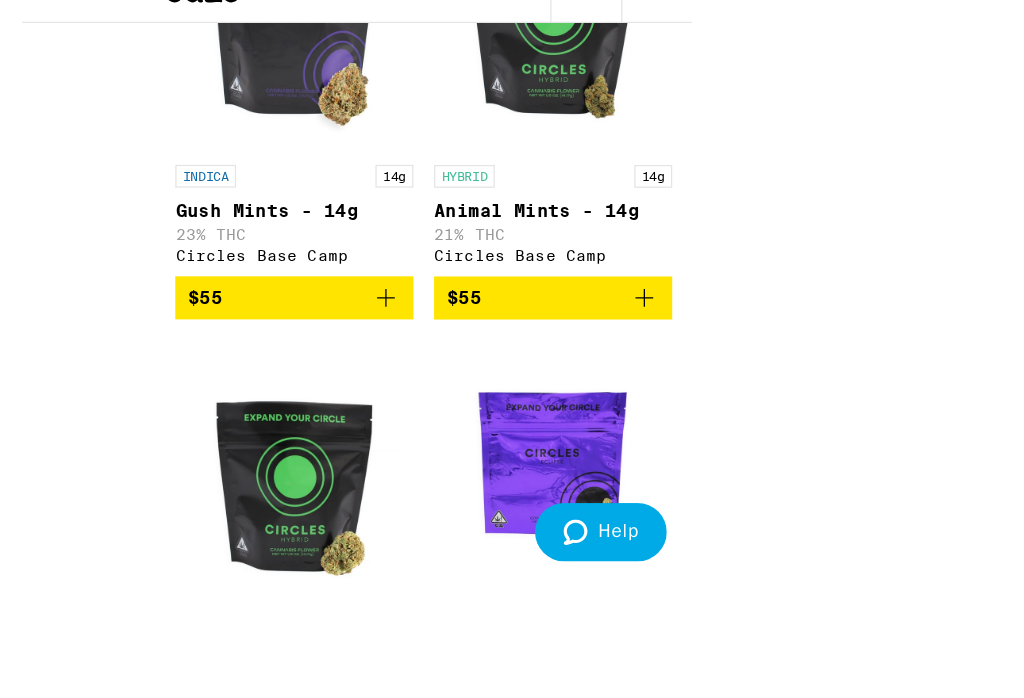 click on "Peanut Butter Breath - 14g" at bounding box center [460, 4240] 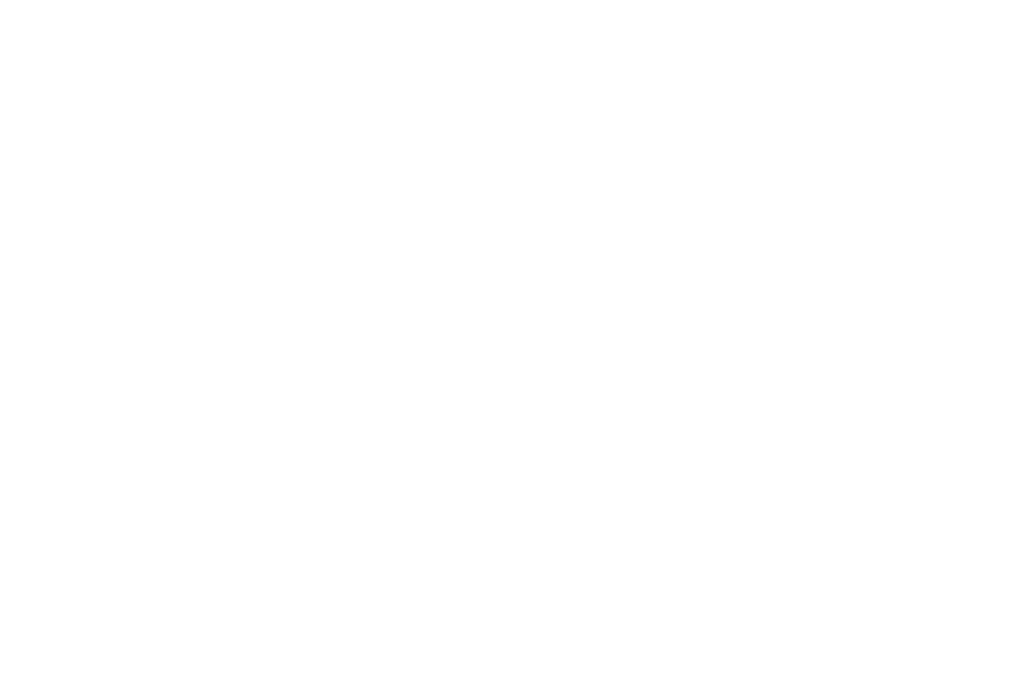 scroll, scrollTop: 13, scrollLeft: 0, axis: vertical 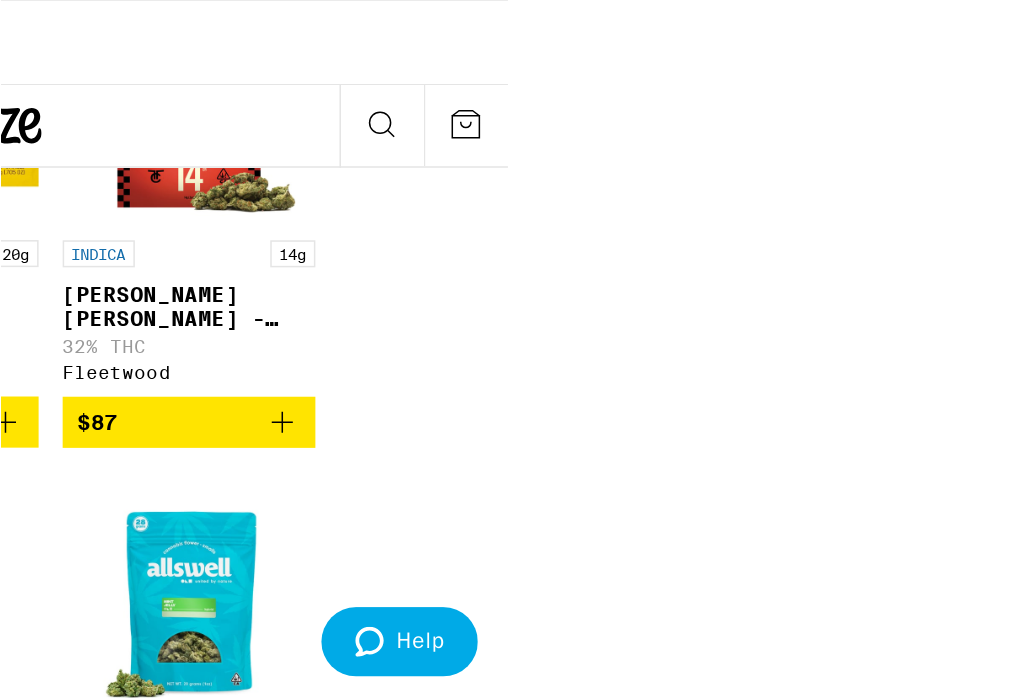 click 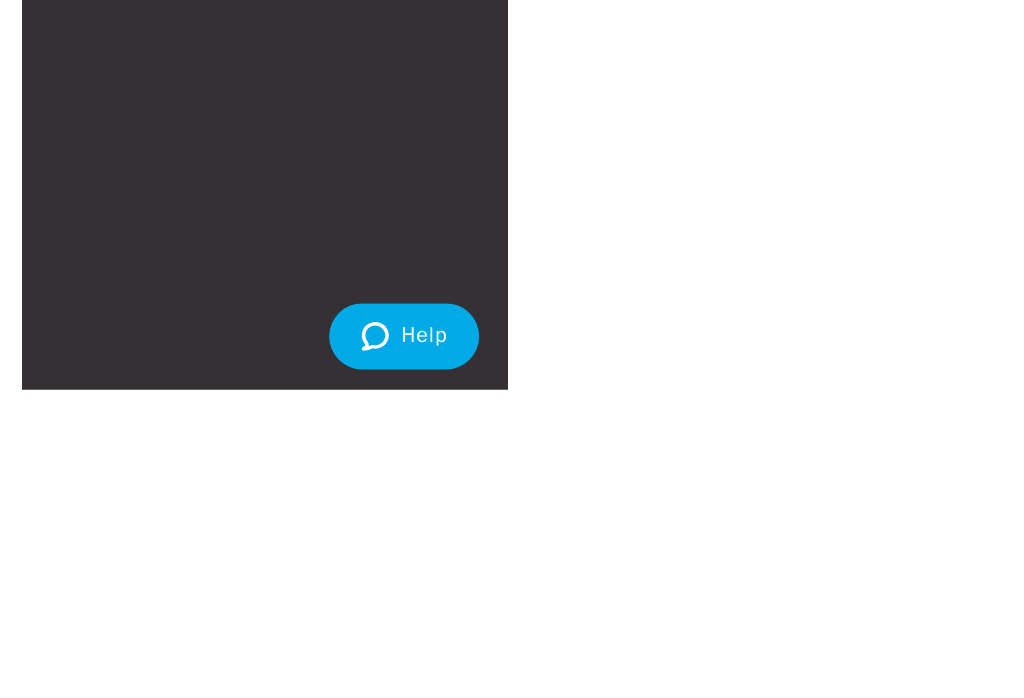 scroll, scrollTop: 12633, scrollLeft: 0, axis: vertical 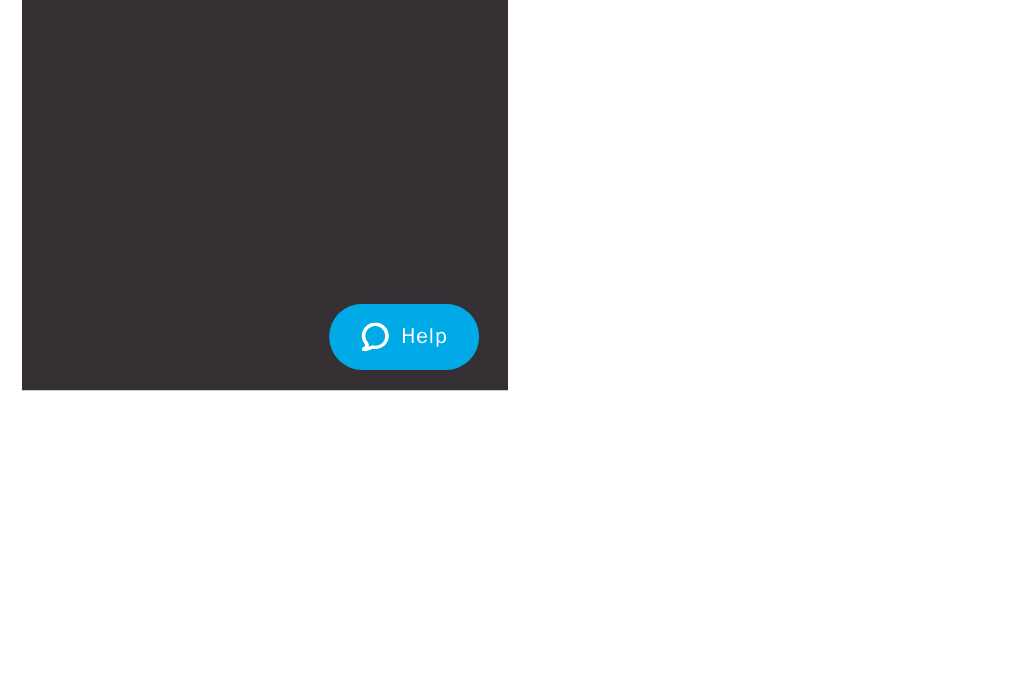 click on "HYBRID 14g [PERSON_NAME] - 14g 31% THC Ember Valley Deal Created with Sketch. USE CODE 35OFF" at bounding box center [339, -668] 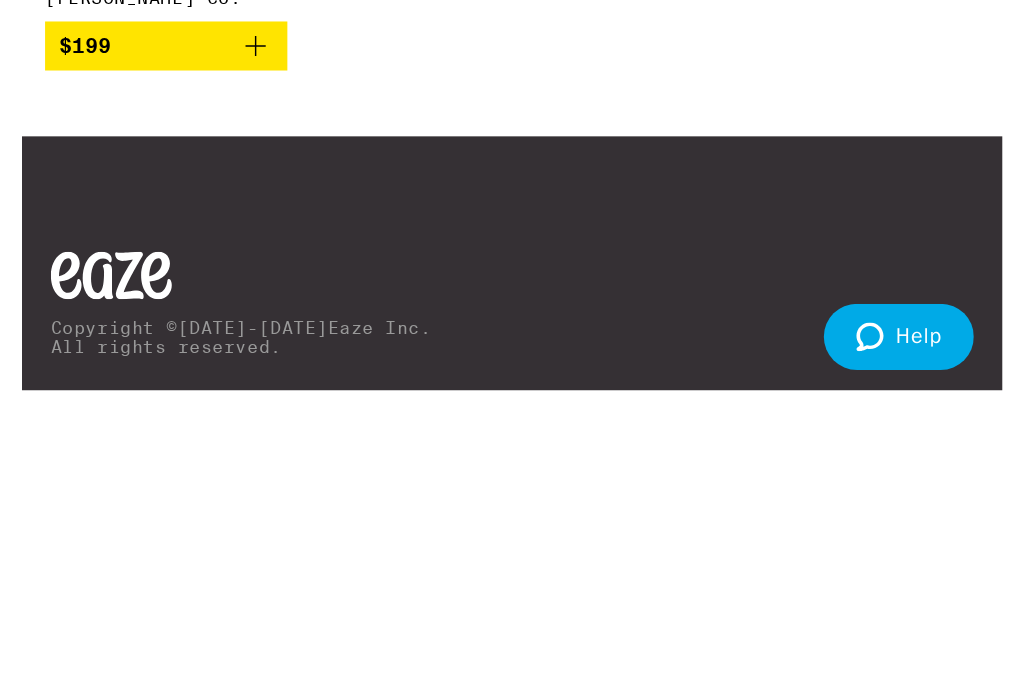 scroll, scrollTop: 0, scrollLeft: 0, axis: both 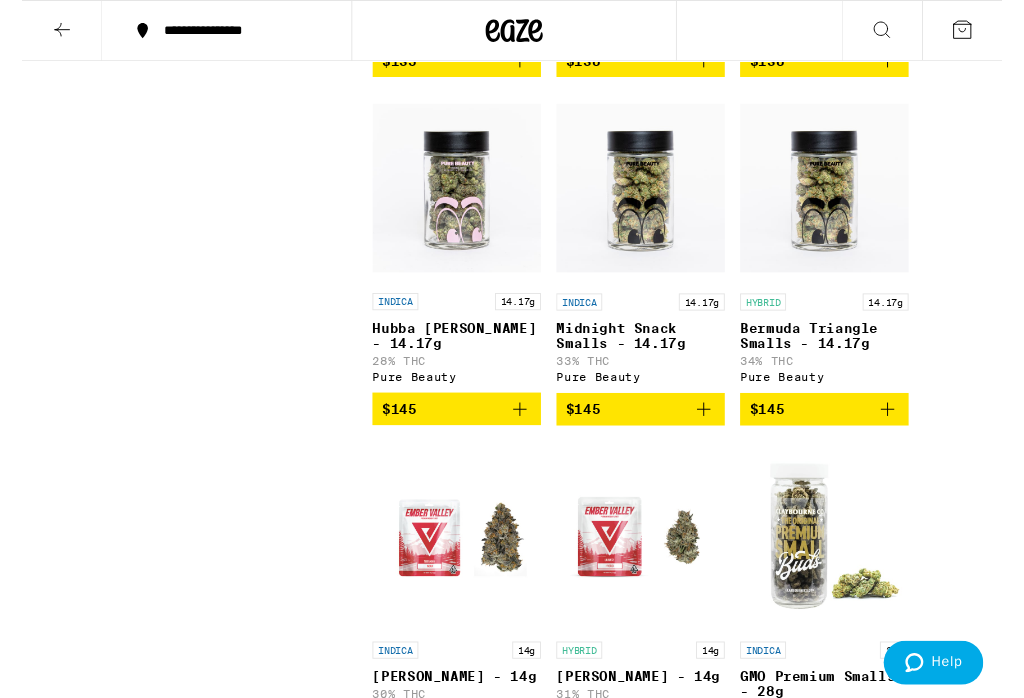 click at bounding box center [512, 1910] 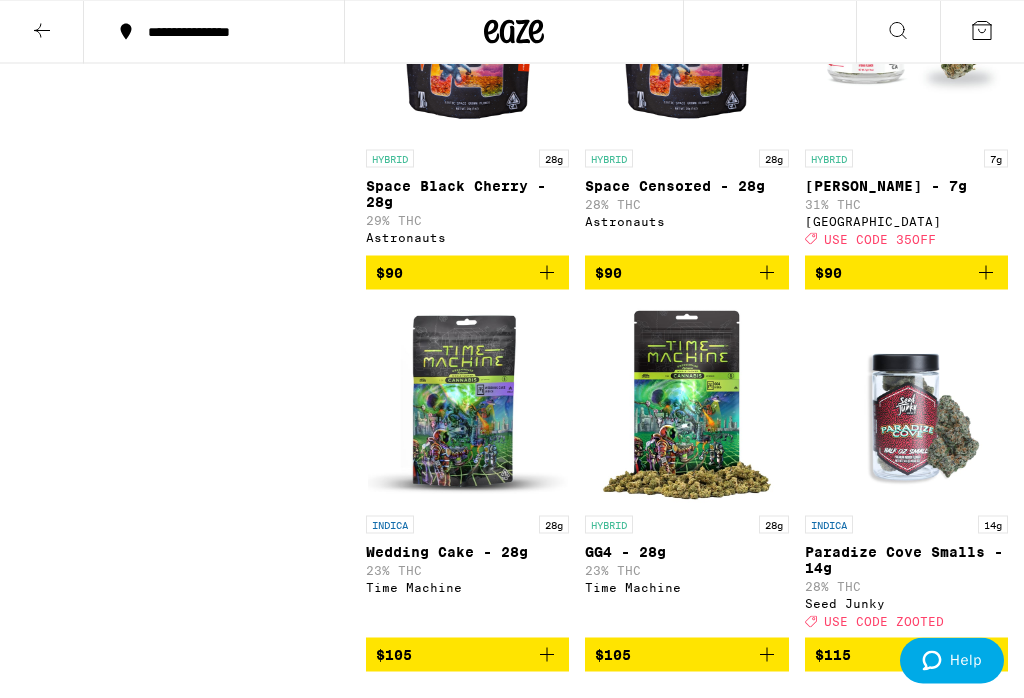 scroll, scrollTop: 8936, scrollLeft: 0, axis: vertical 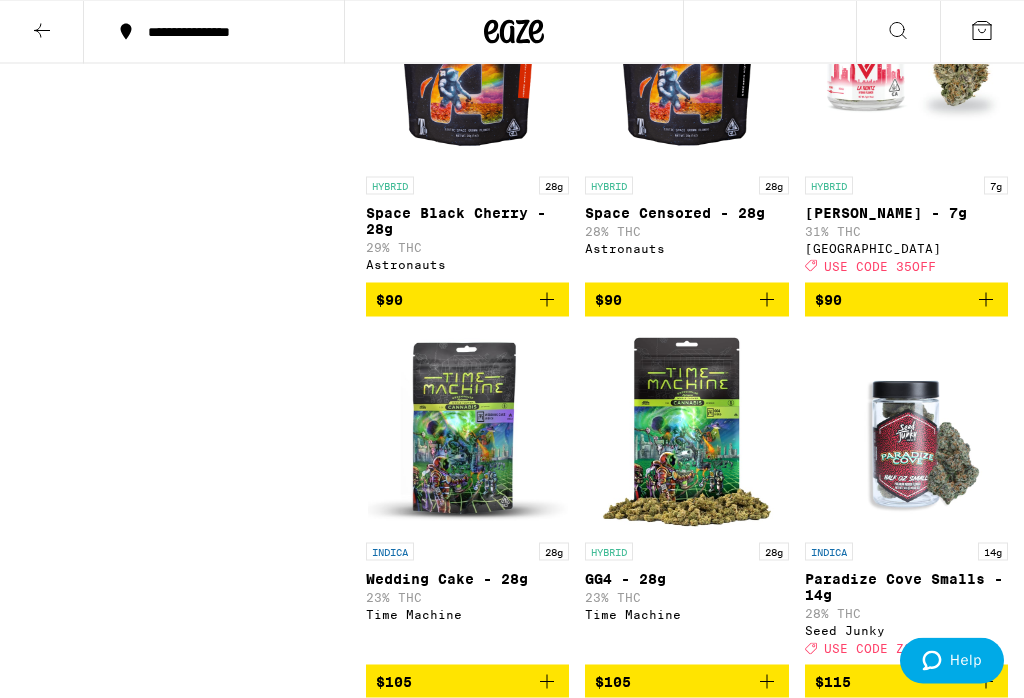 click on "[PERSON_NAME] - 7g" at bounding box center (906, 213) 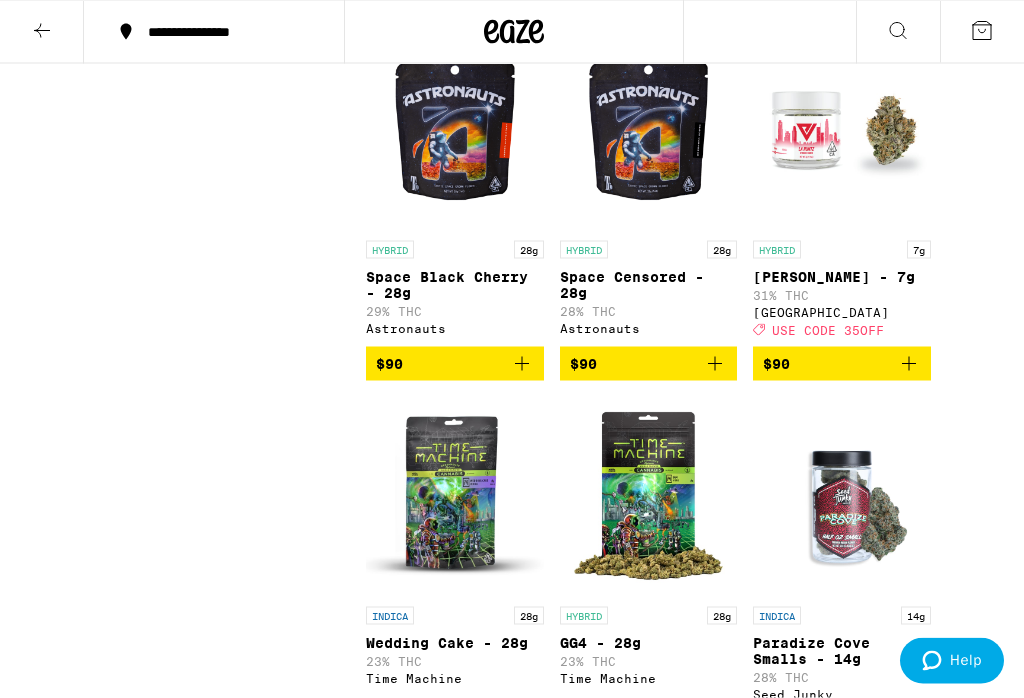 scroll, scrollTop: 8937, scrollLeft: 0, axis: vertical 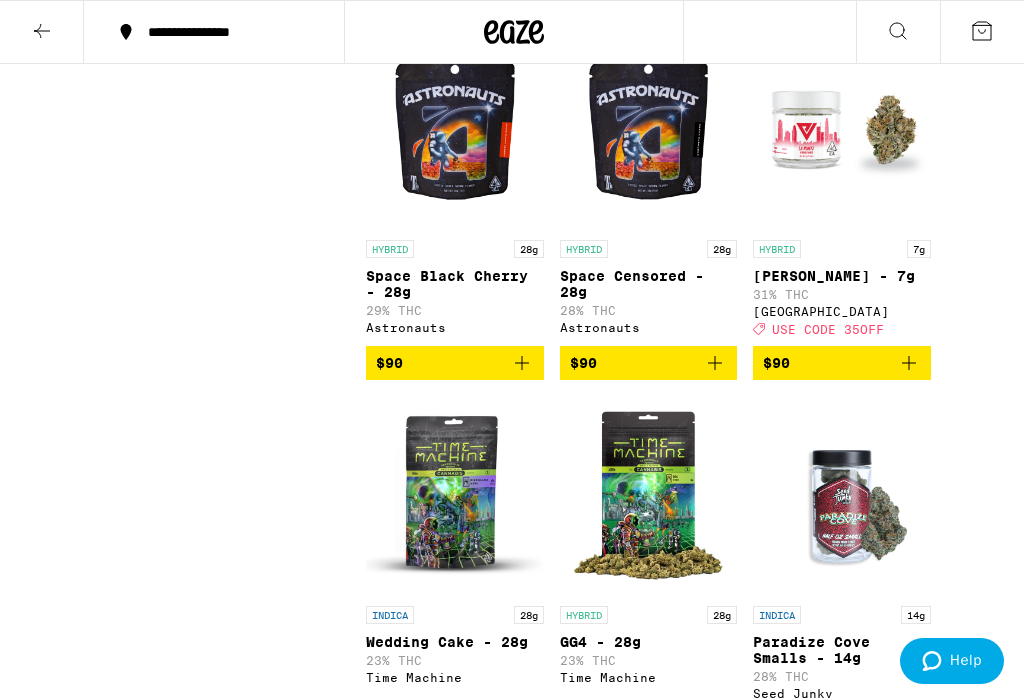 click at bounding box center (512, 5145) 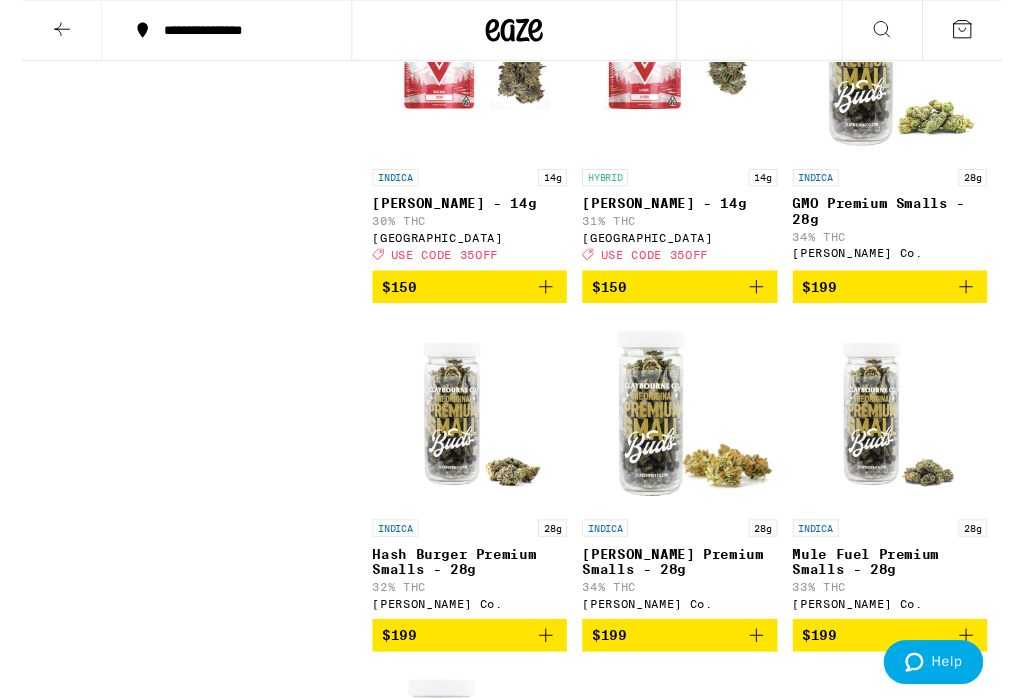 scroll, scrollTop: 12570, scrollLeft: 0, axis: vertical 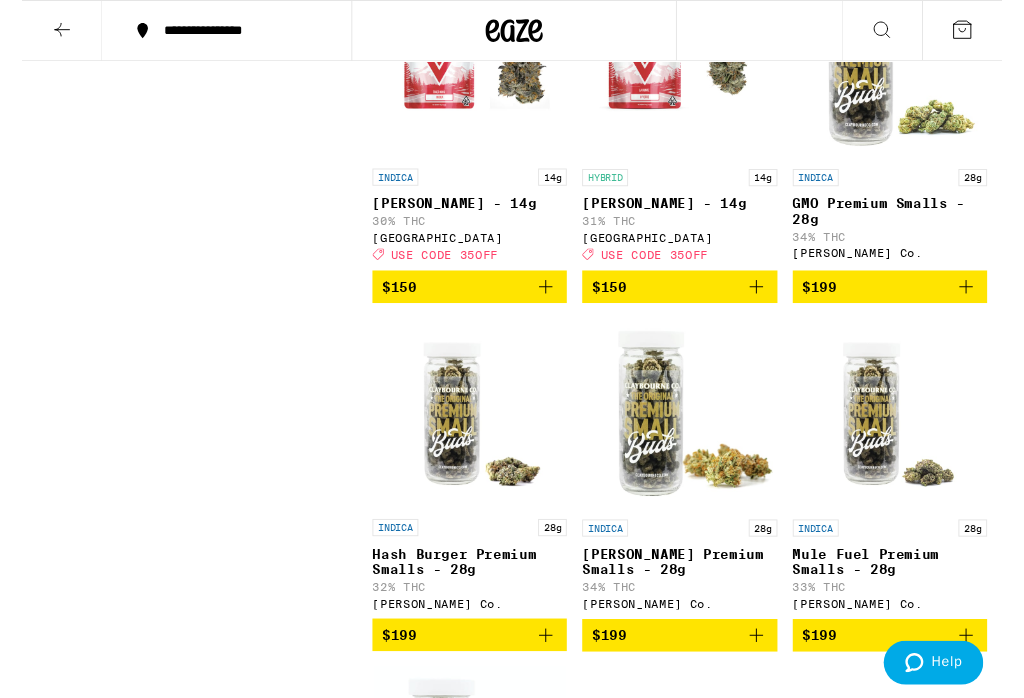 click on "[PERSON_NAME] - 14g" at bounding box center (686, 212) 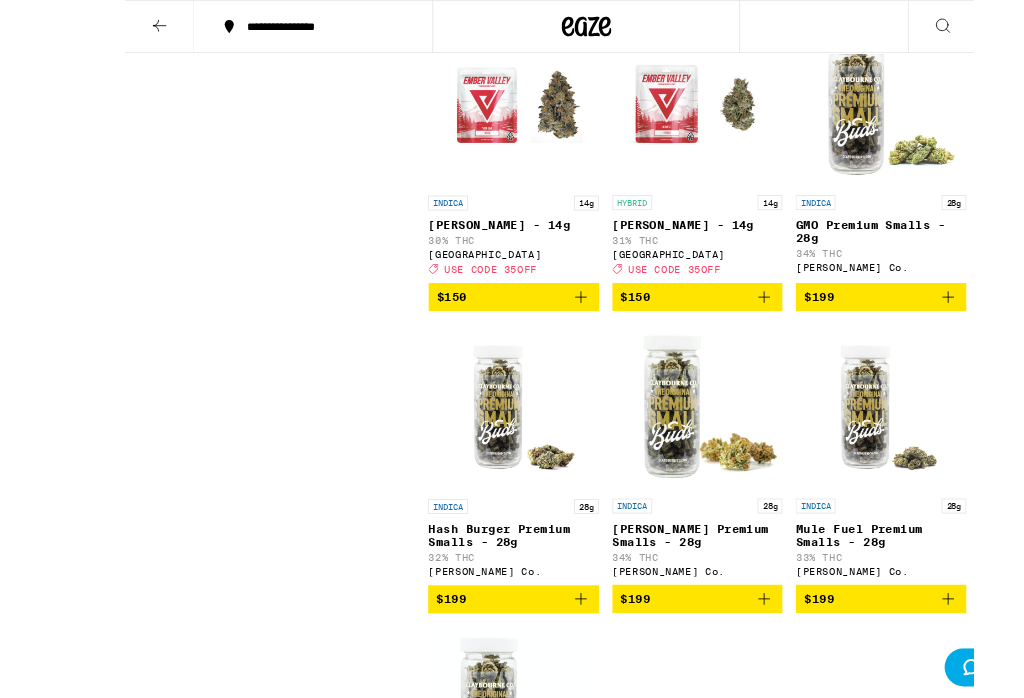 scroll, scrollTop: 12544, scrollLeft: 0, axis: vertical 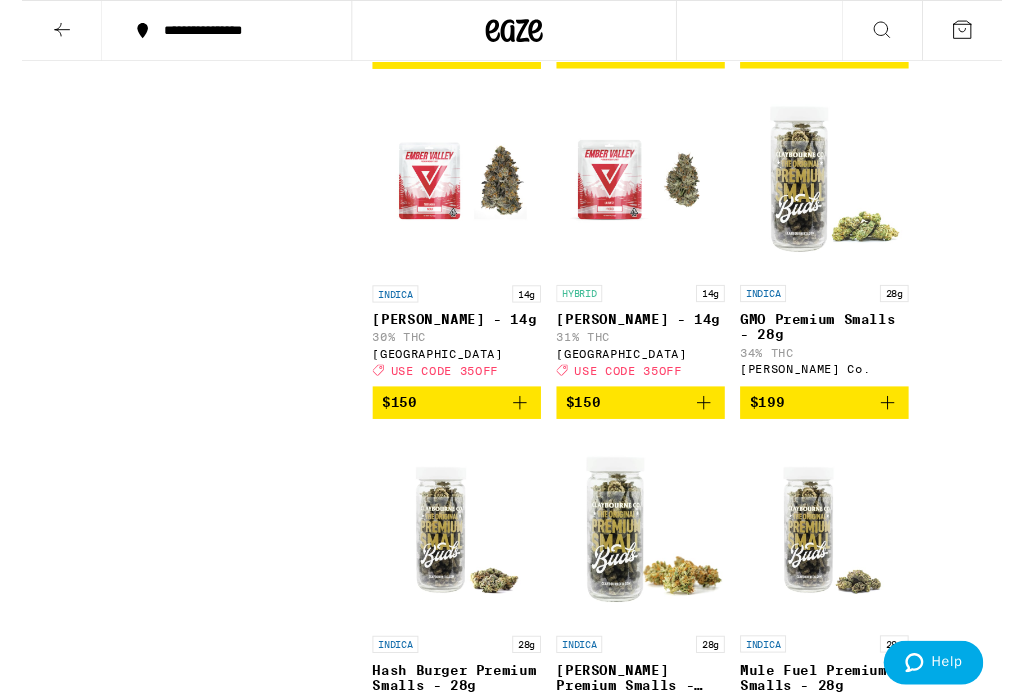 click at bounding box center (512, 1538) 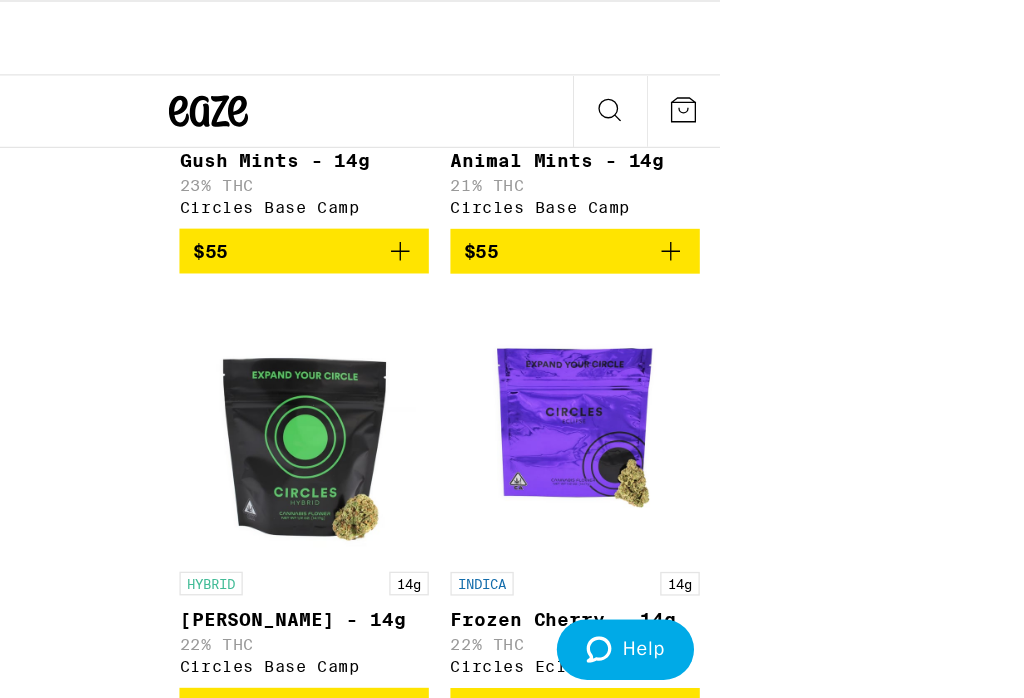 scroll, scrollTop: 7958, scrollLeft: 0, axis: vertical 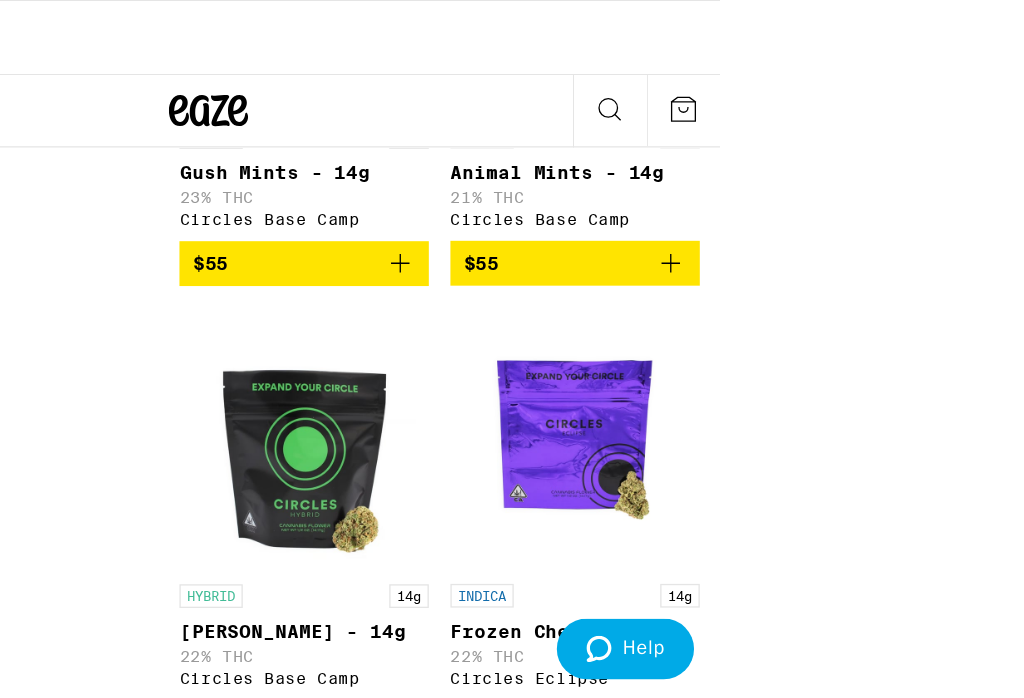 click on "Peanut Butter Breath - 14g" at bounding box center [460, 4095] 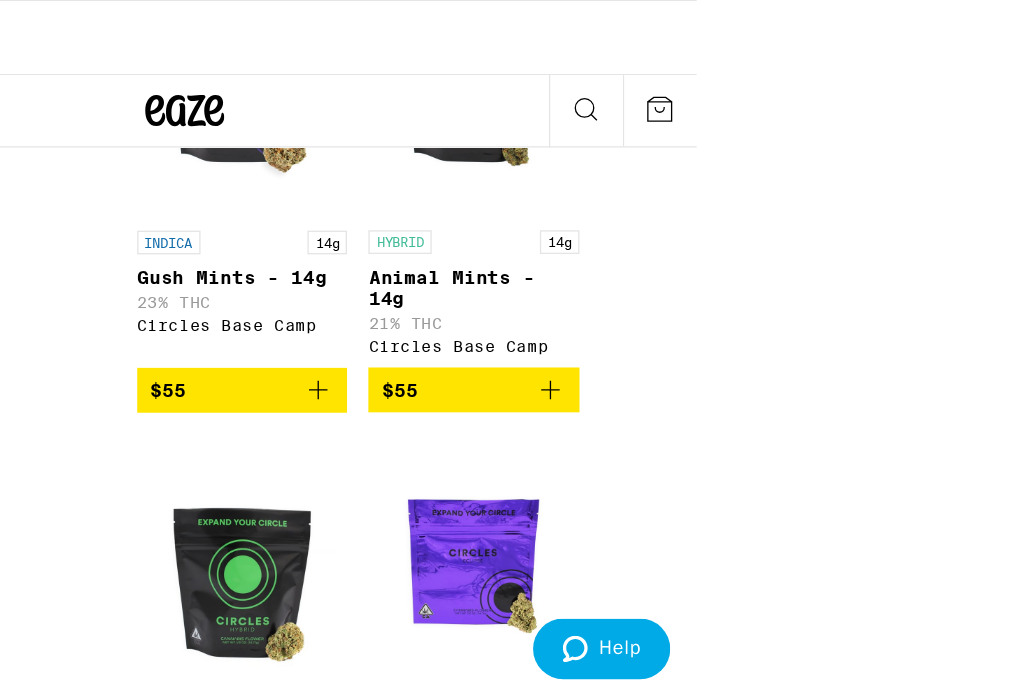 click 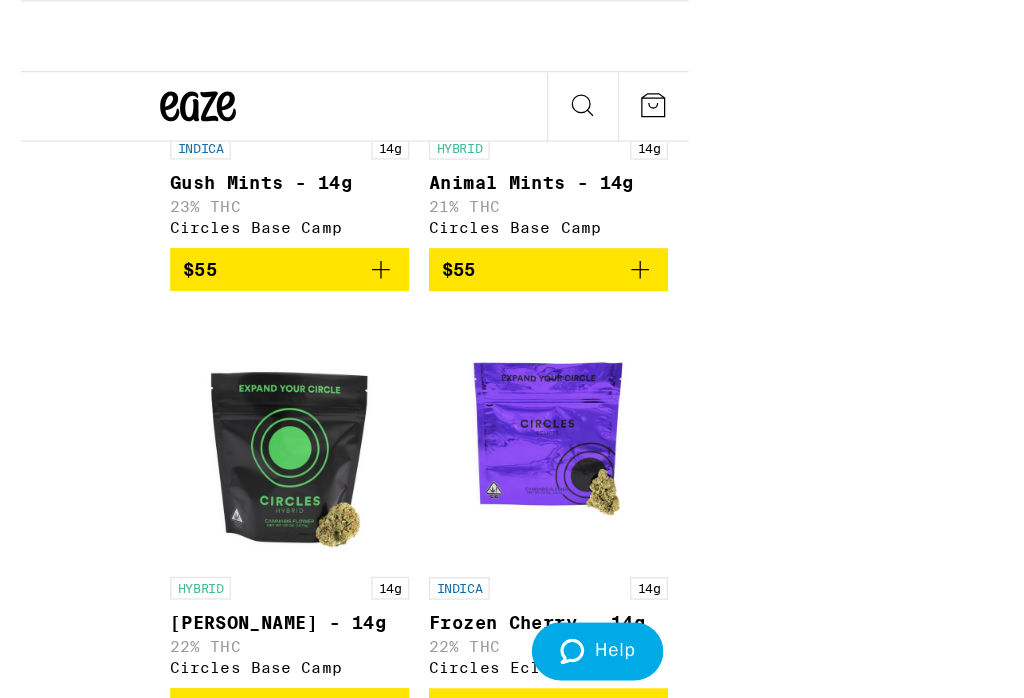 scroll, scrollTop: 7944, scrollLeft: 0, axis: vertical 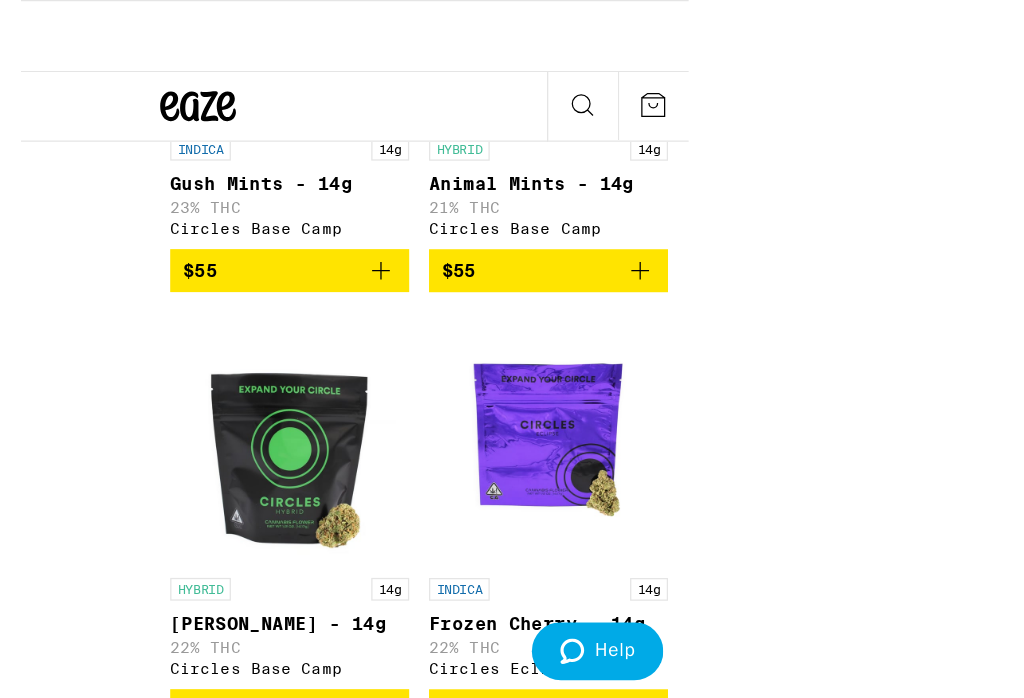 click on "Piff Mints - 14g" at bounding box center [665, 4101] 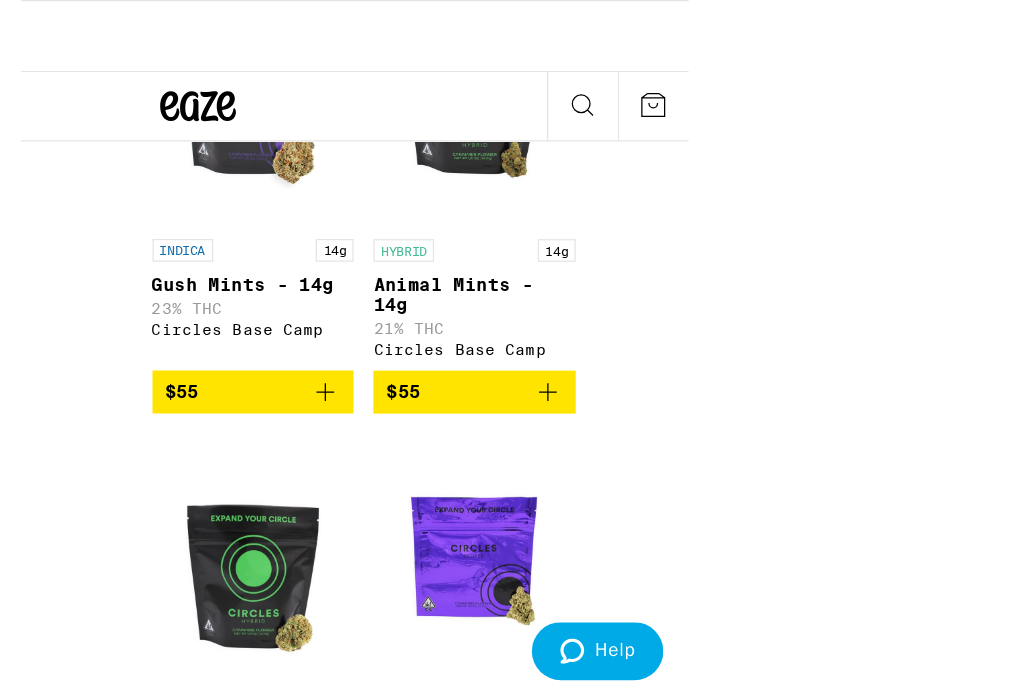 scroll, scrollTop: 7944, scrollLeft: 0, axis: vertical 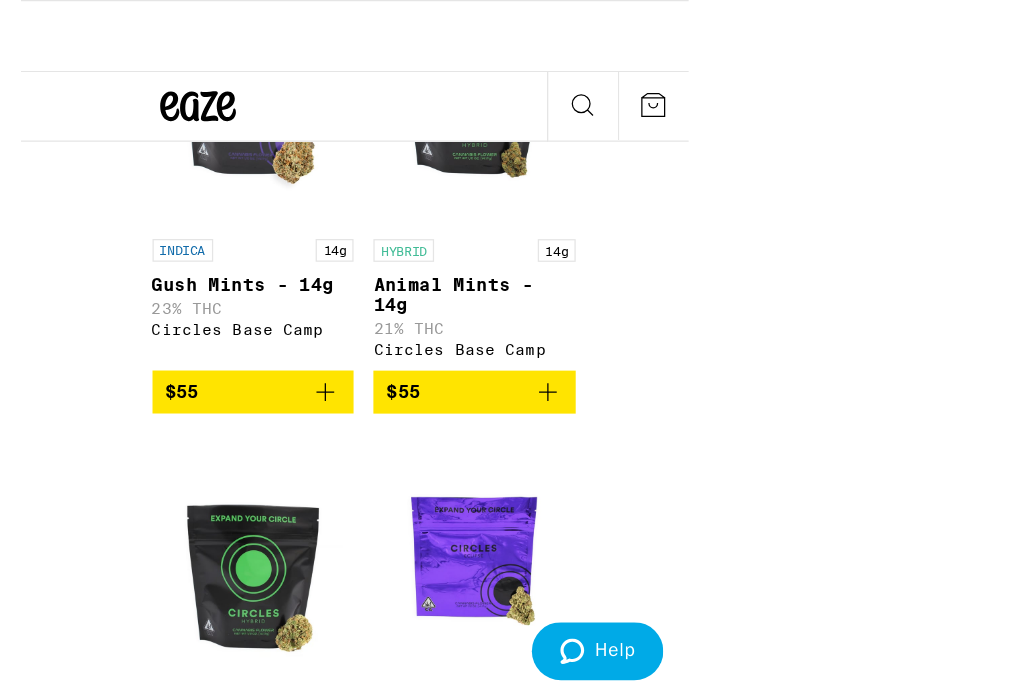click at bounding box center [388, 12834] 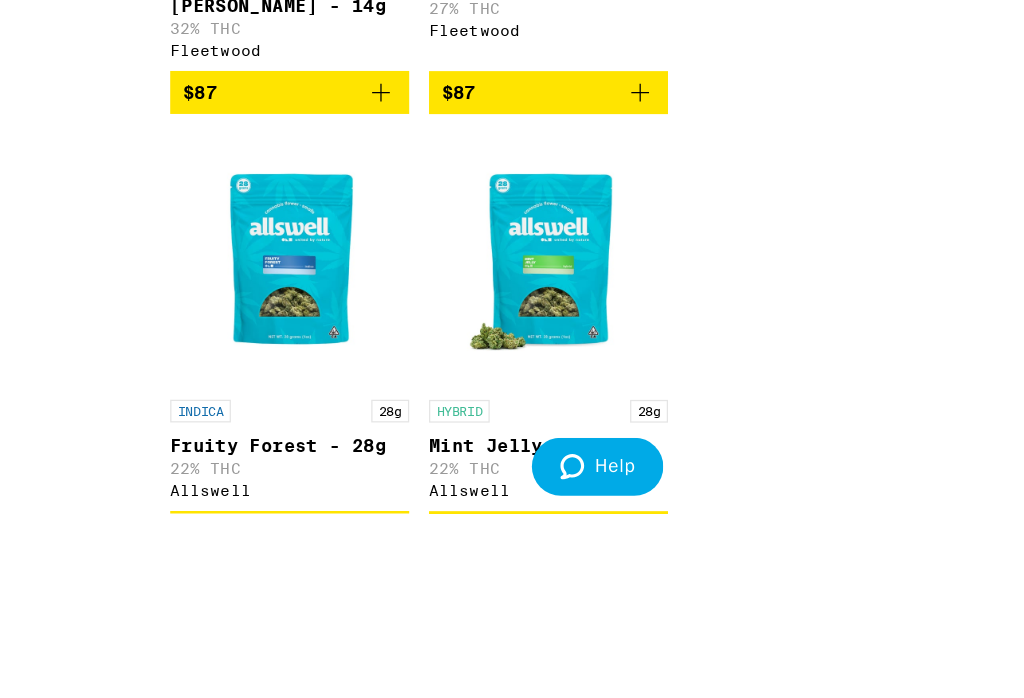 scroll, scrollTop: 12623, scrollLeft: 0, axis: vertical 